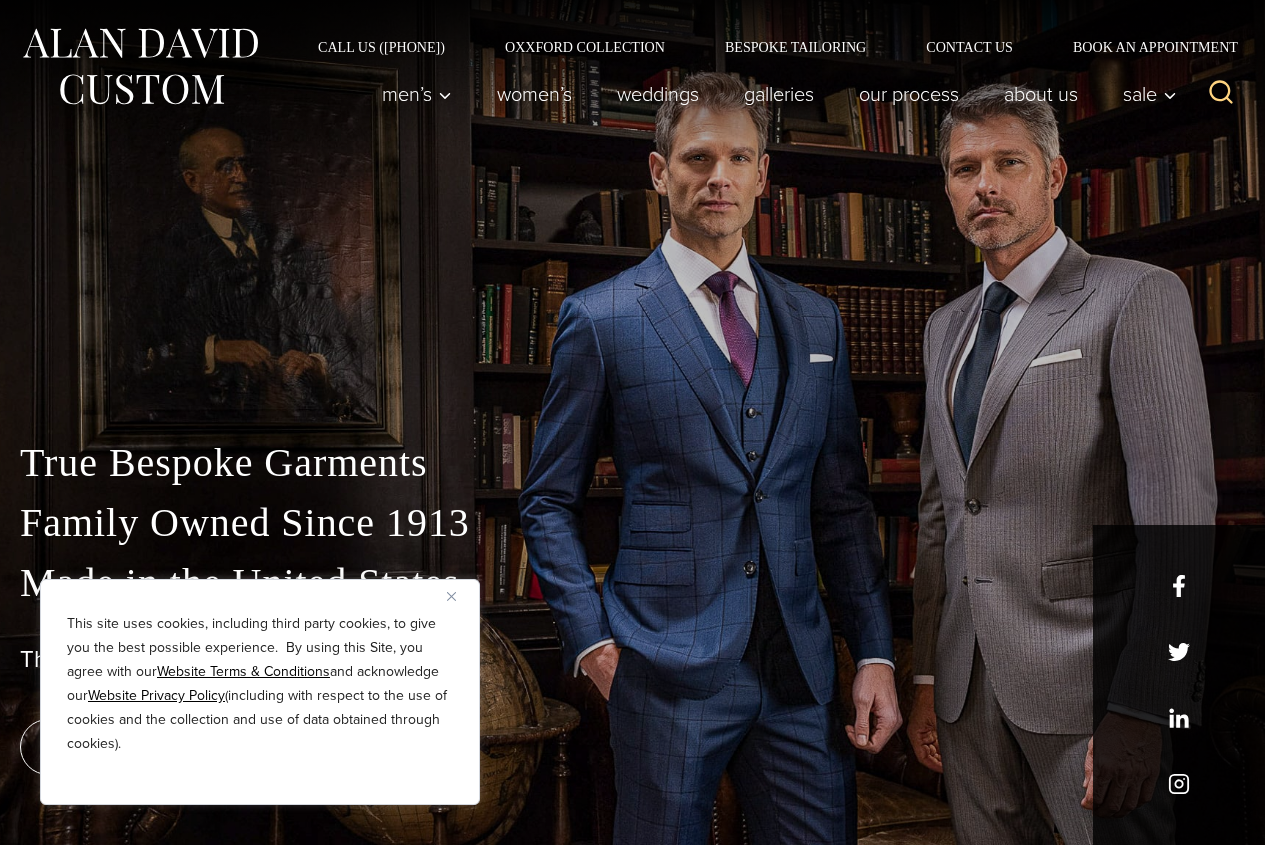 scroll, scrollTop: 0, scrollLeft: 0, axis: both 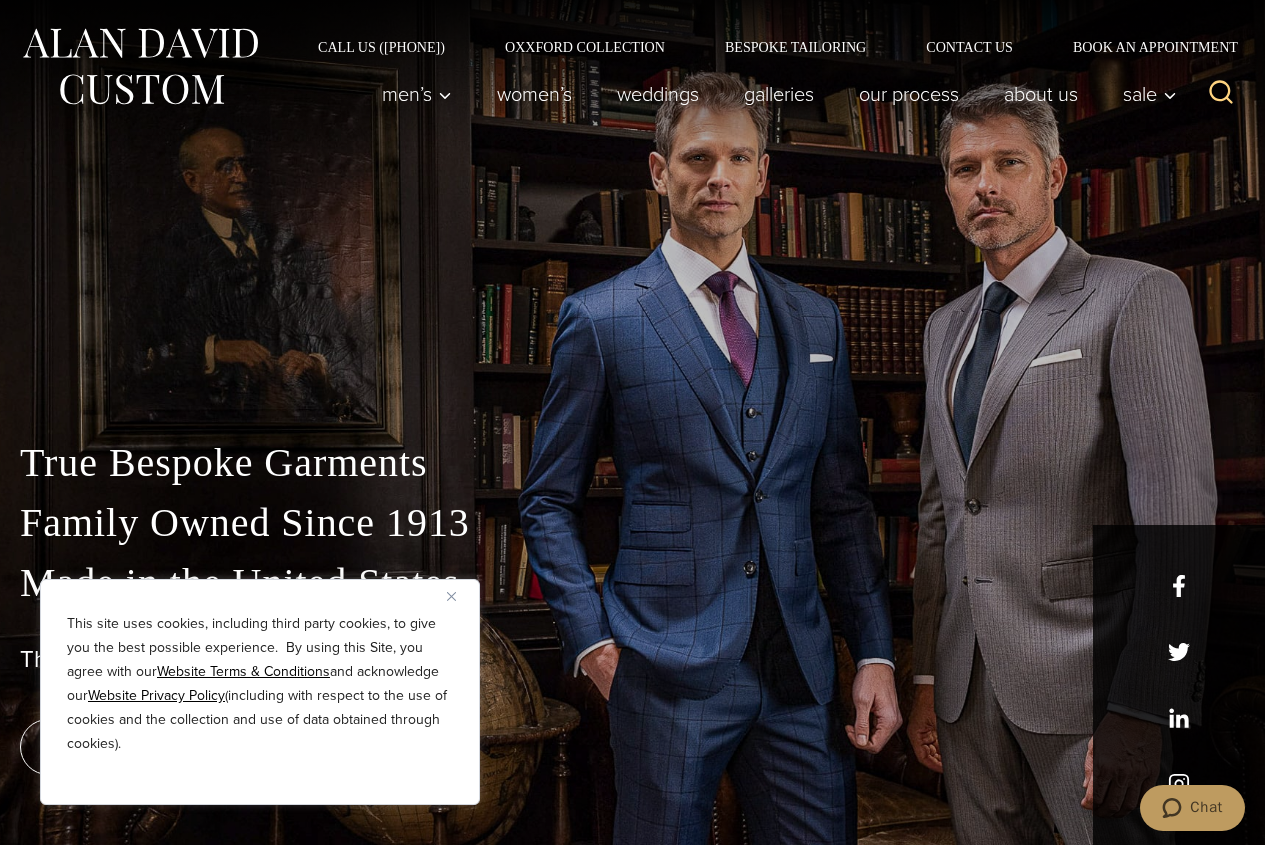 click at bounding box center (451, 596) 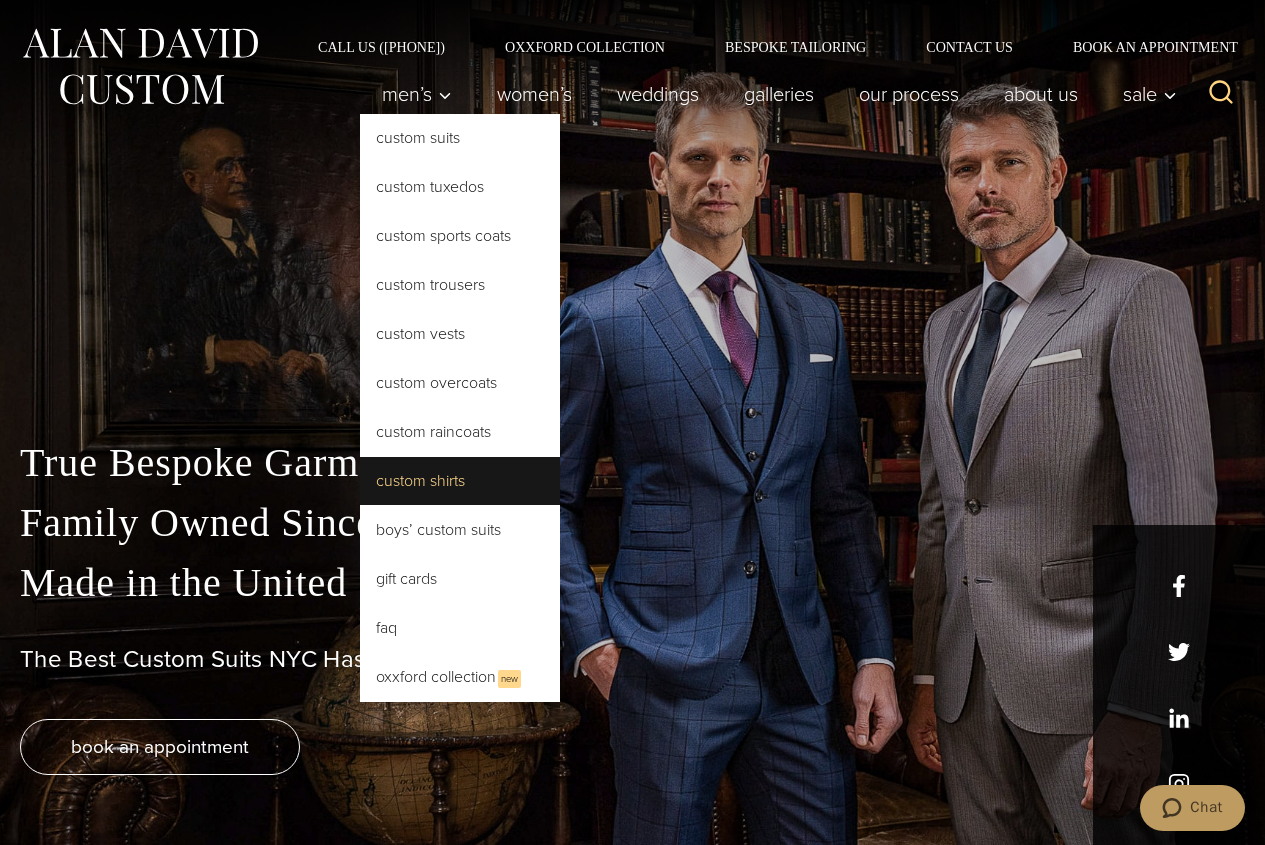 click on "Custom Shirts" at bounding box center [460, 481] 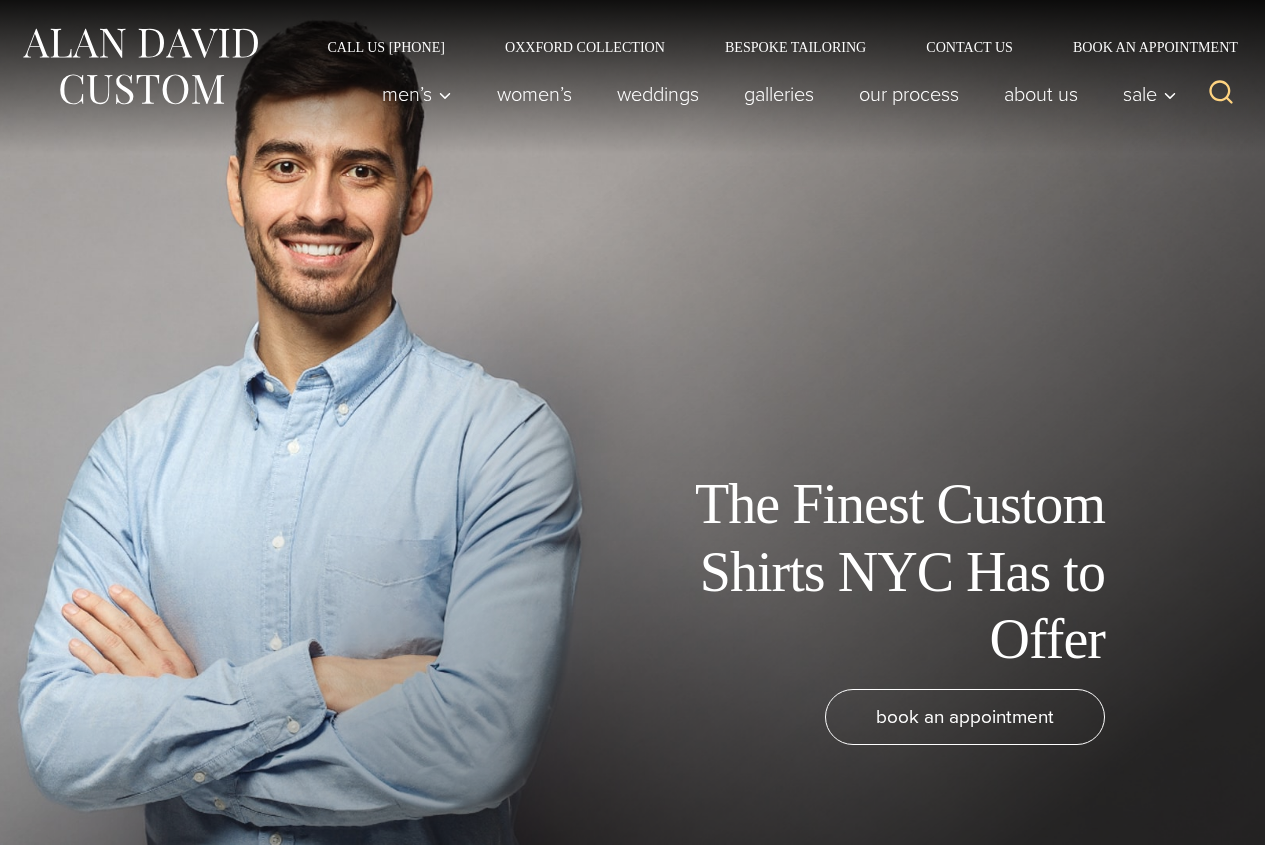 scroll, scrollTop: 0, scrollLeft: 0, axis: both 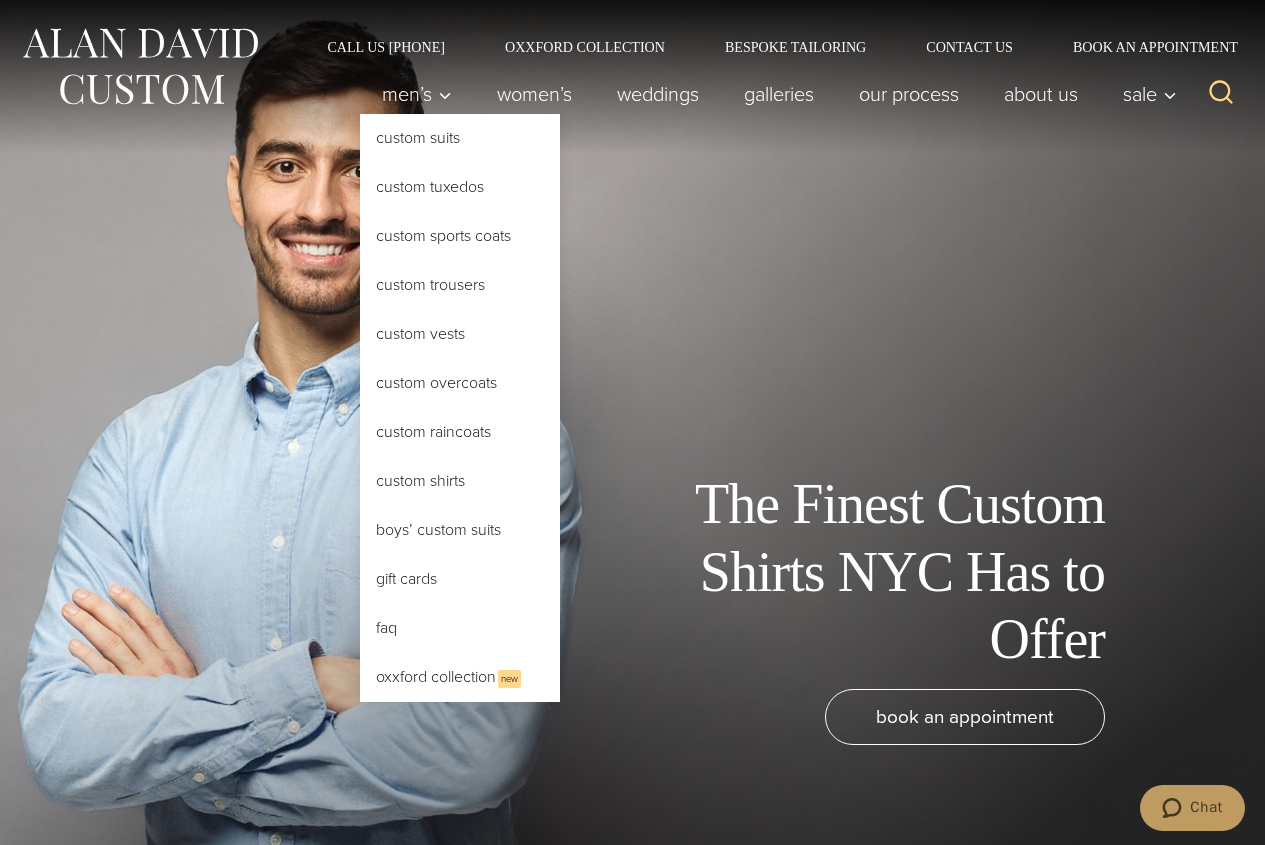 click on "Custom Shirts" at bounding box center (460, 481) 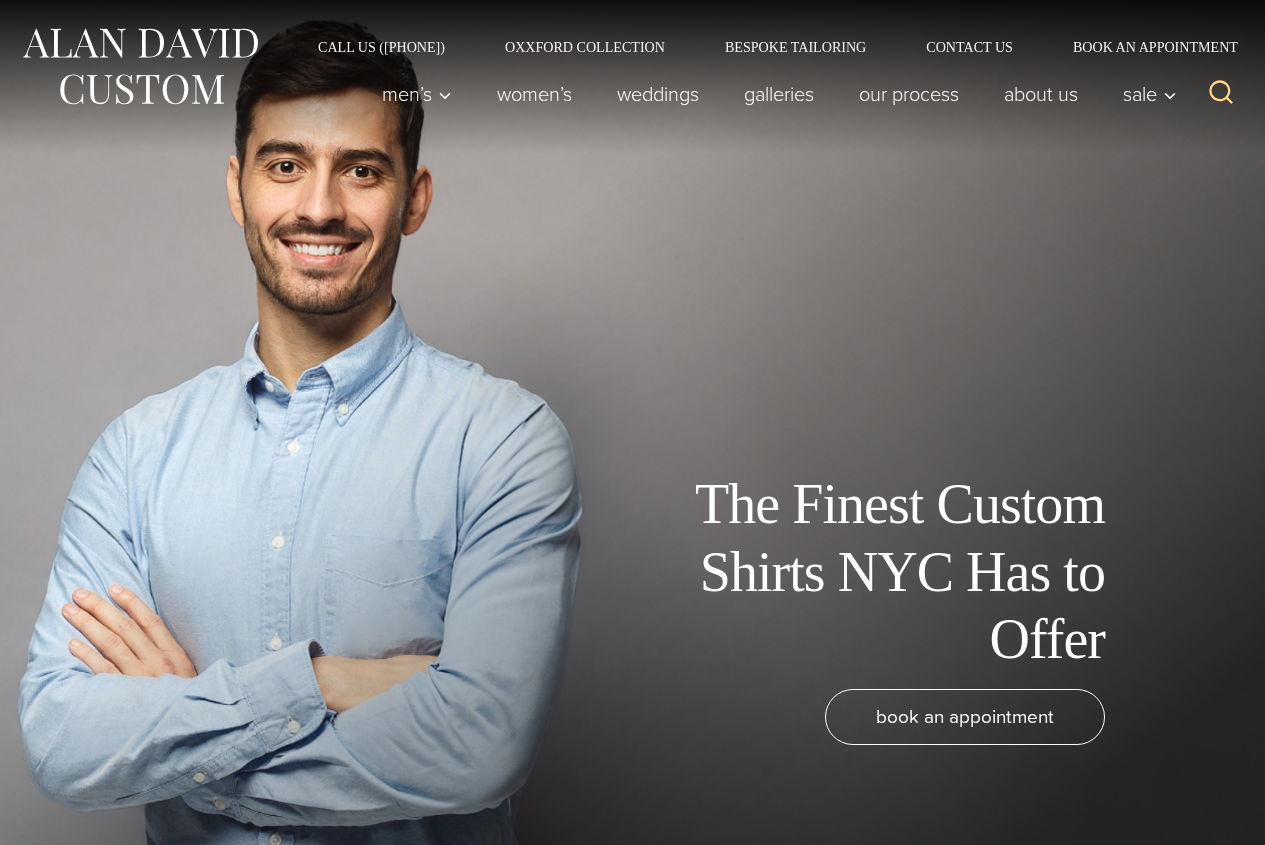 scroll, scrollTop: 0, scrollLeft: 0, axis: both 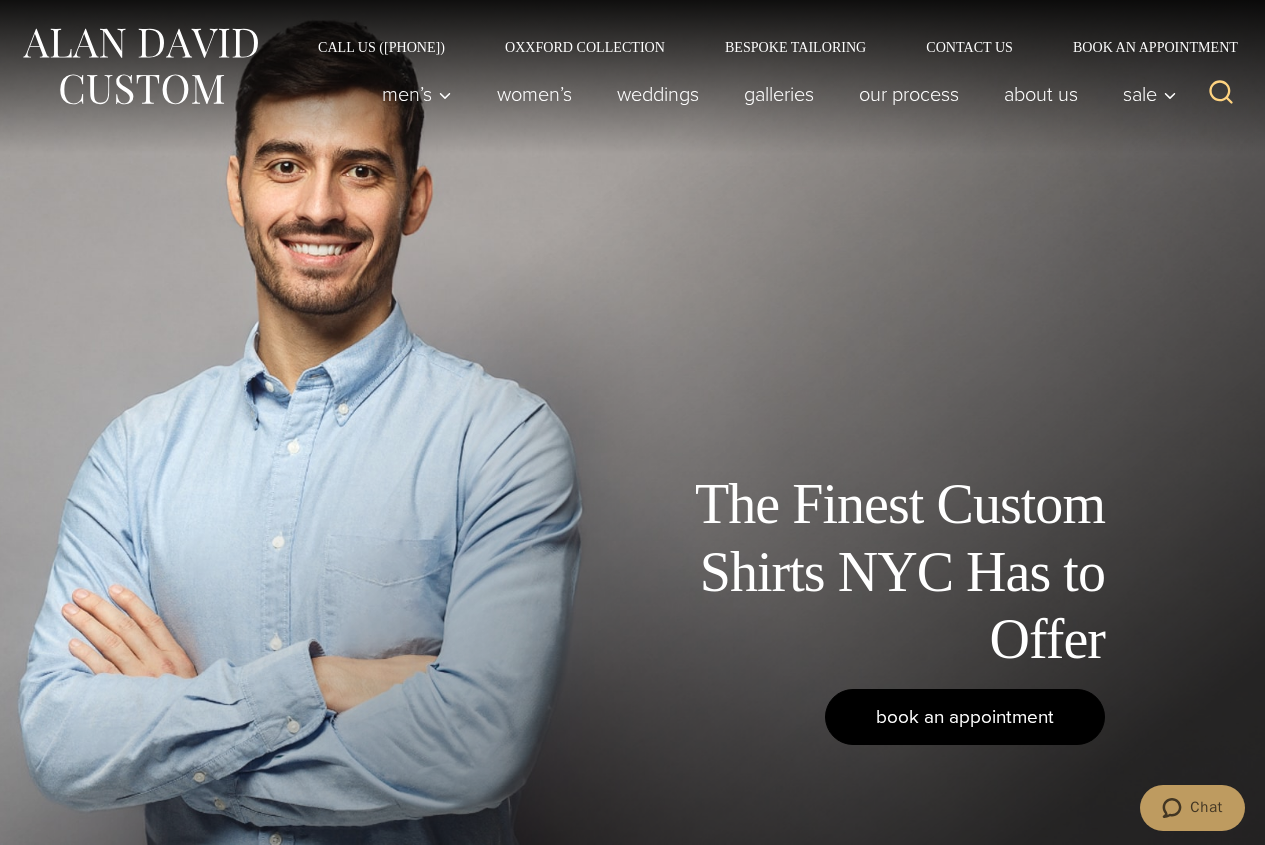 click on "book an appointment" at bounding box center (965, 716) 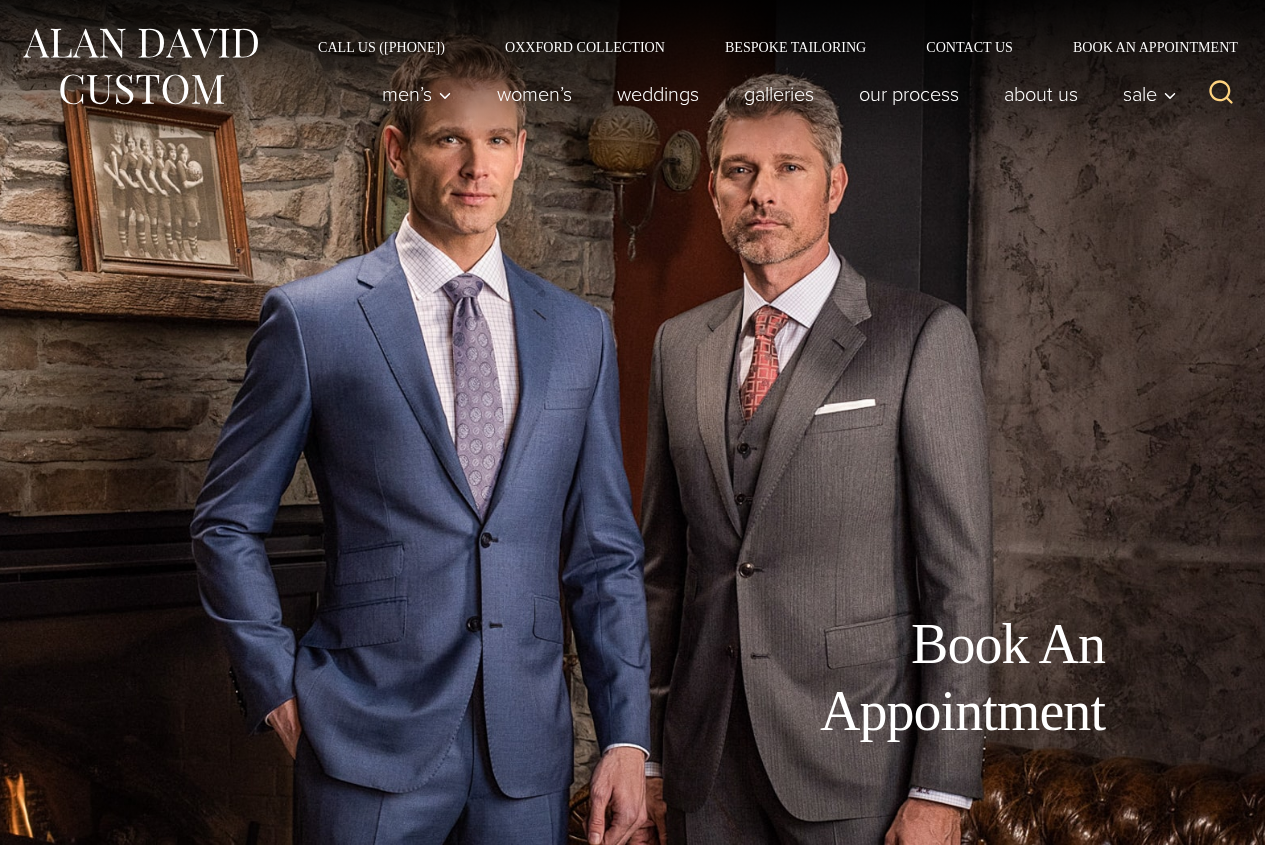 scroll, scrollTop: 0, scrollLeft: 0, axis: both 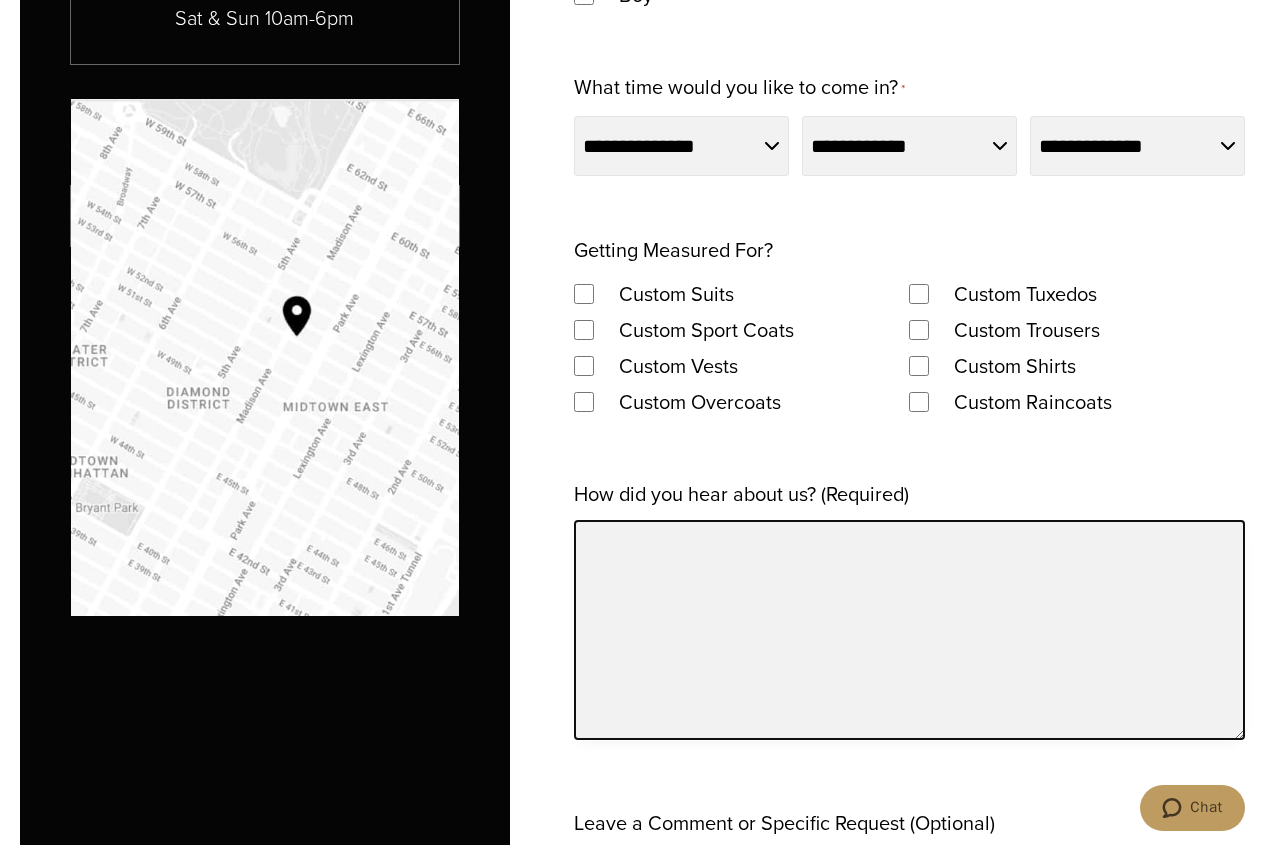 click on "How did you hear about us? (Required)" at bounding box center (909, 630) 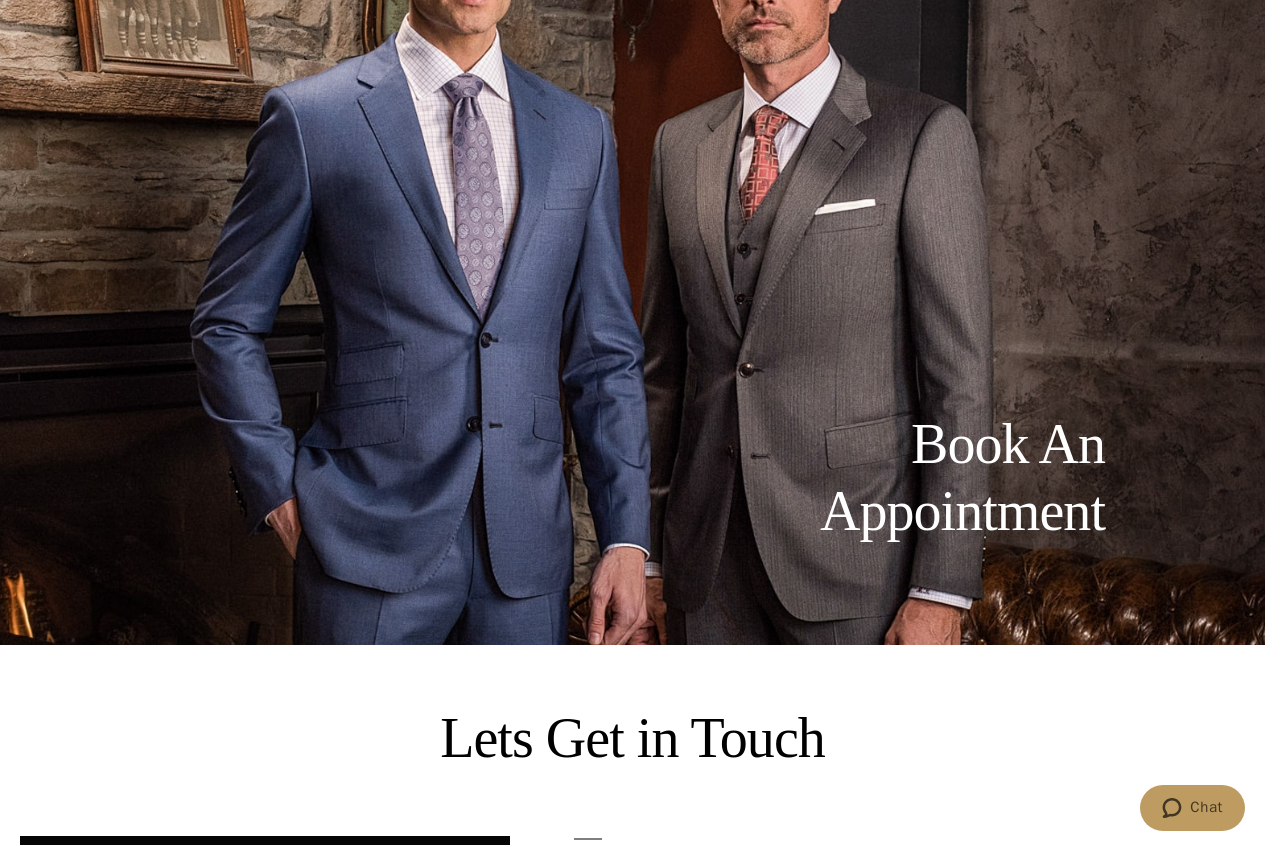 scroll, scrollTop: 0, scrollLeft: 0, axis: both 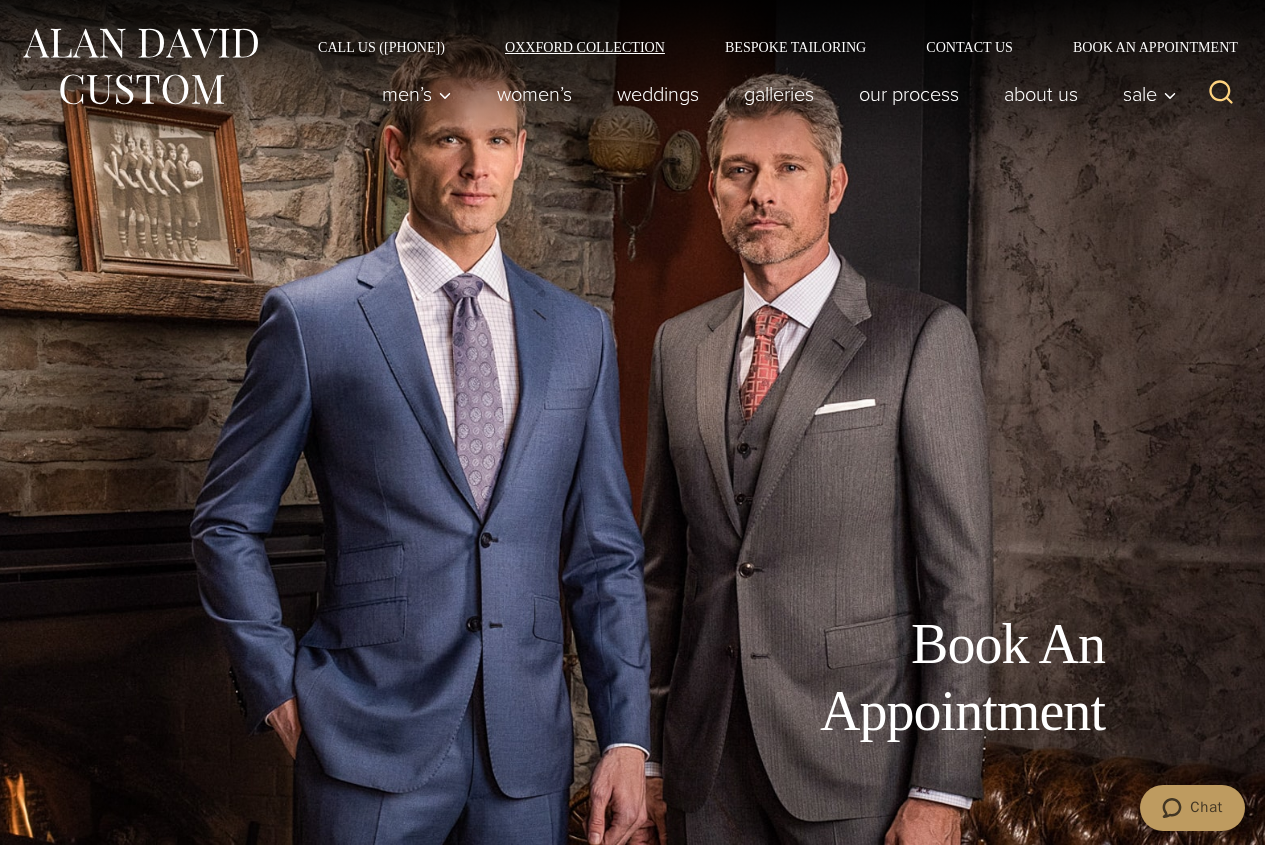 type on "**********" 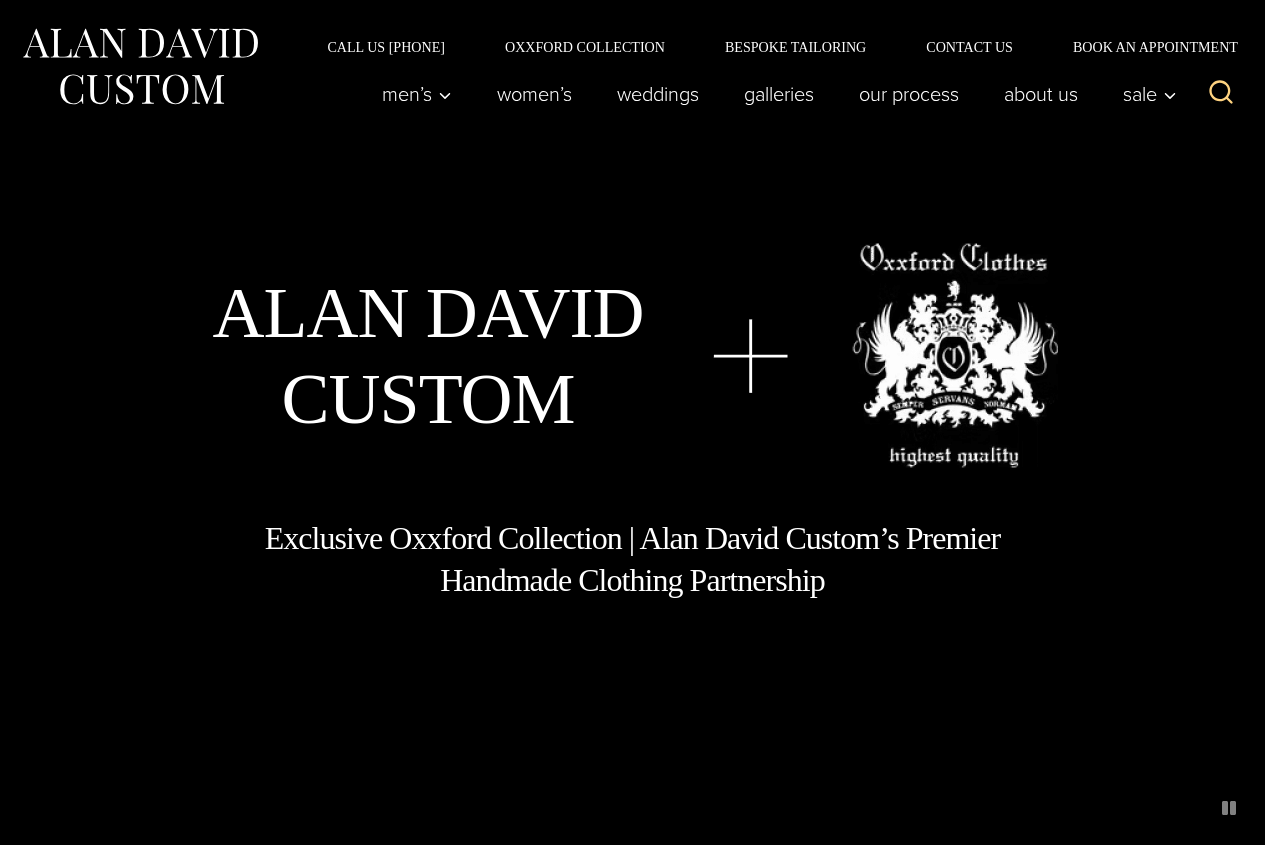 scroll, scrollTop: 0, scrollLeft: 0, axis: both 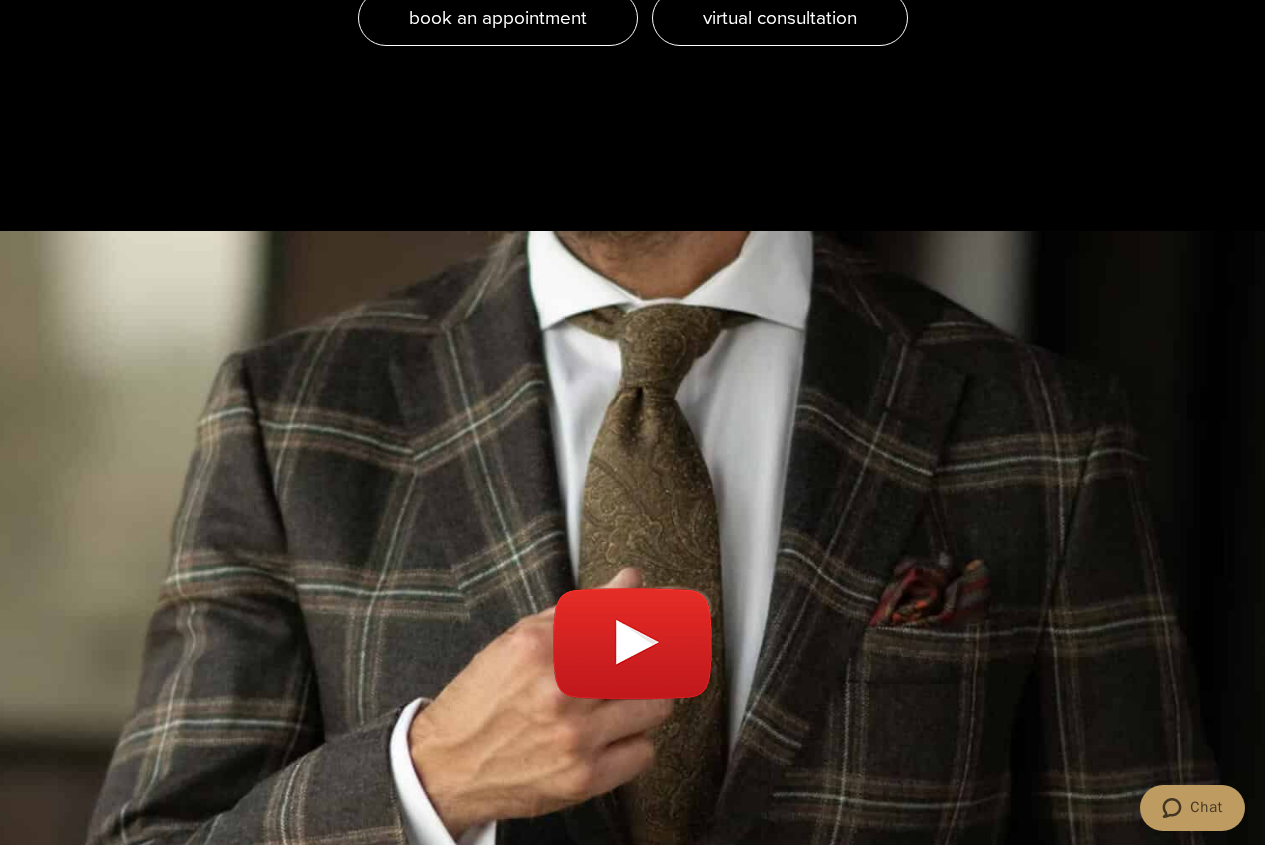 click at bounding box center (632, 653) 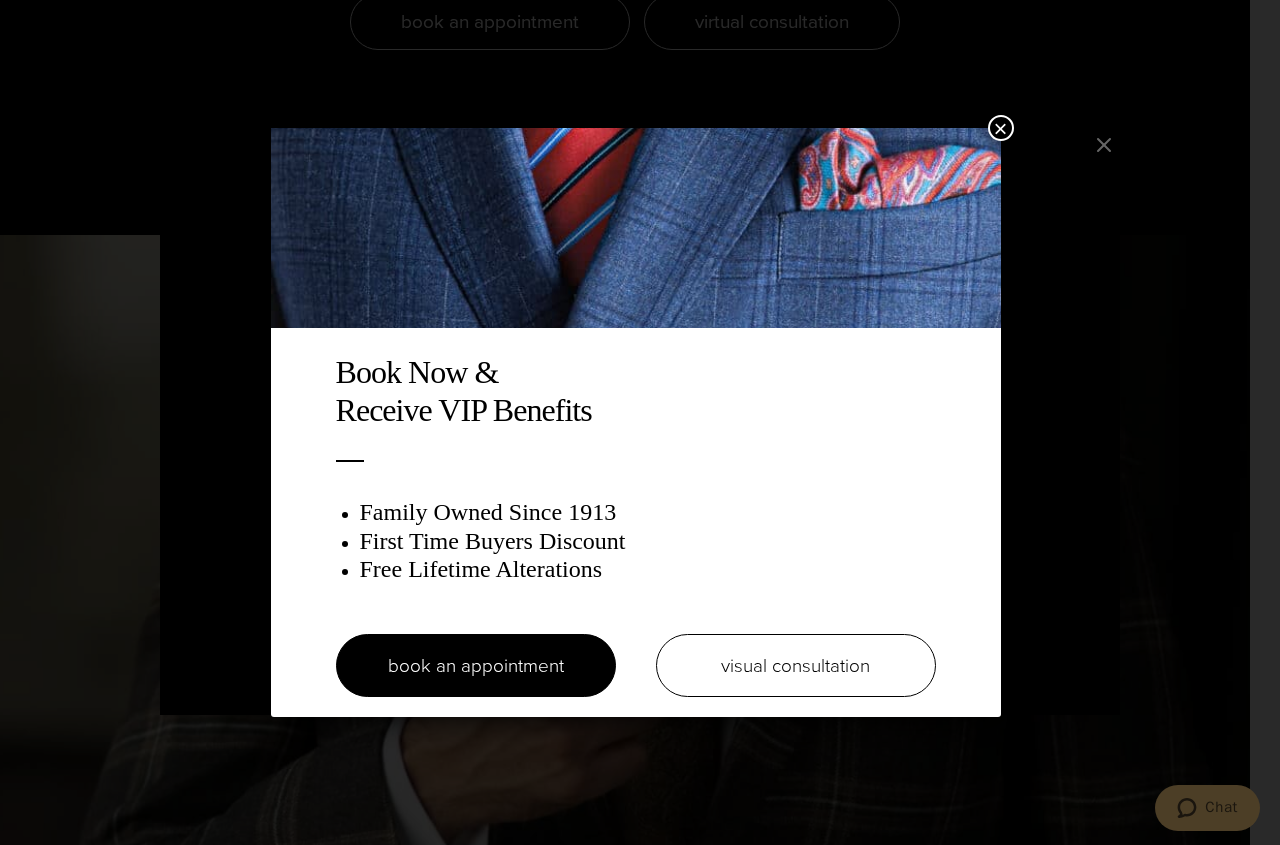 click on "×" at bounding box center [1001, 128] 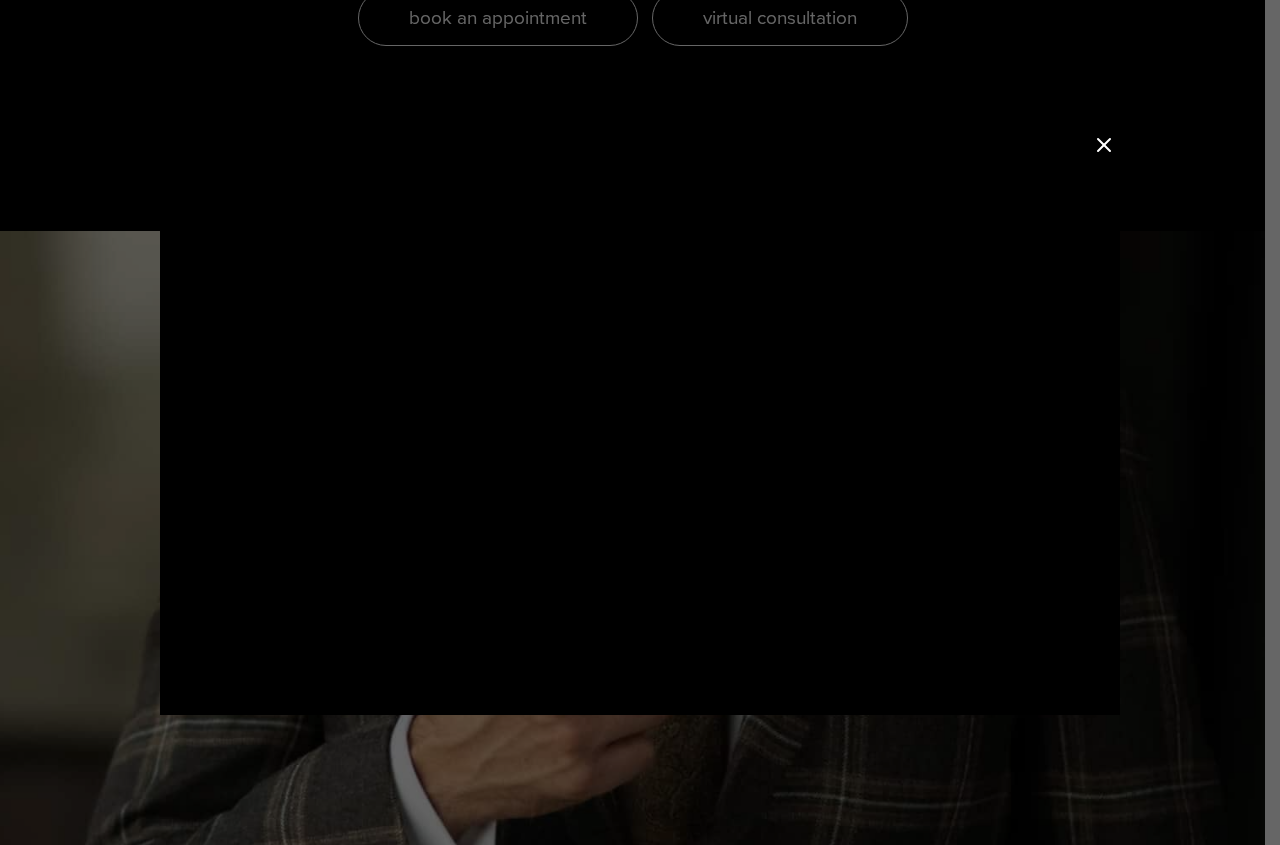 scroll, scrollTop: 0, scrollLeft: 0, axis: both 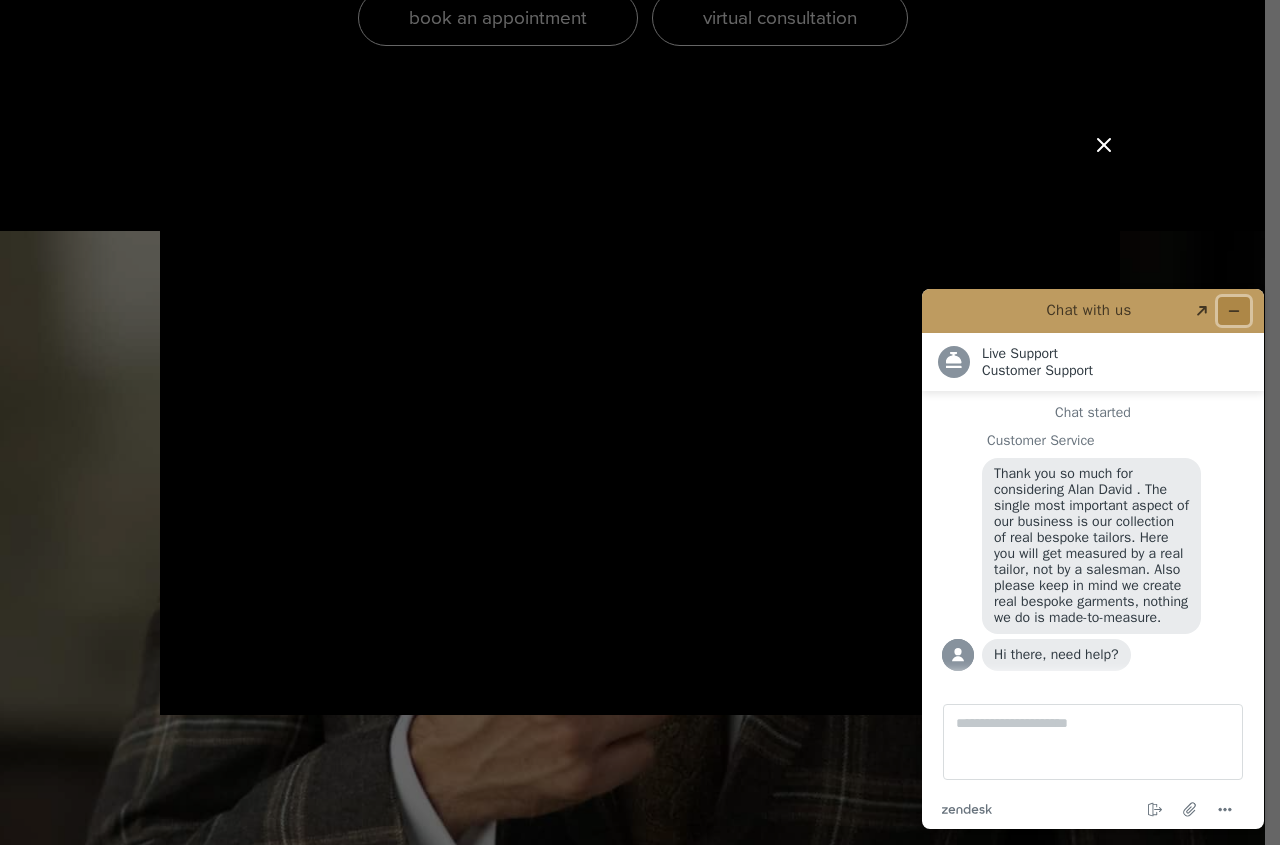 click 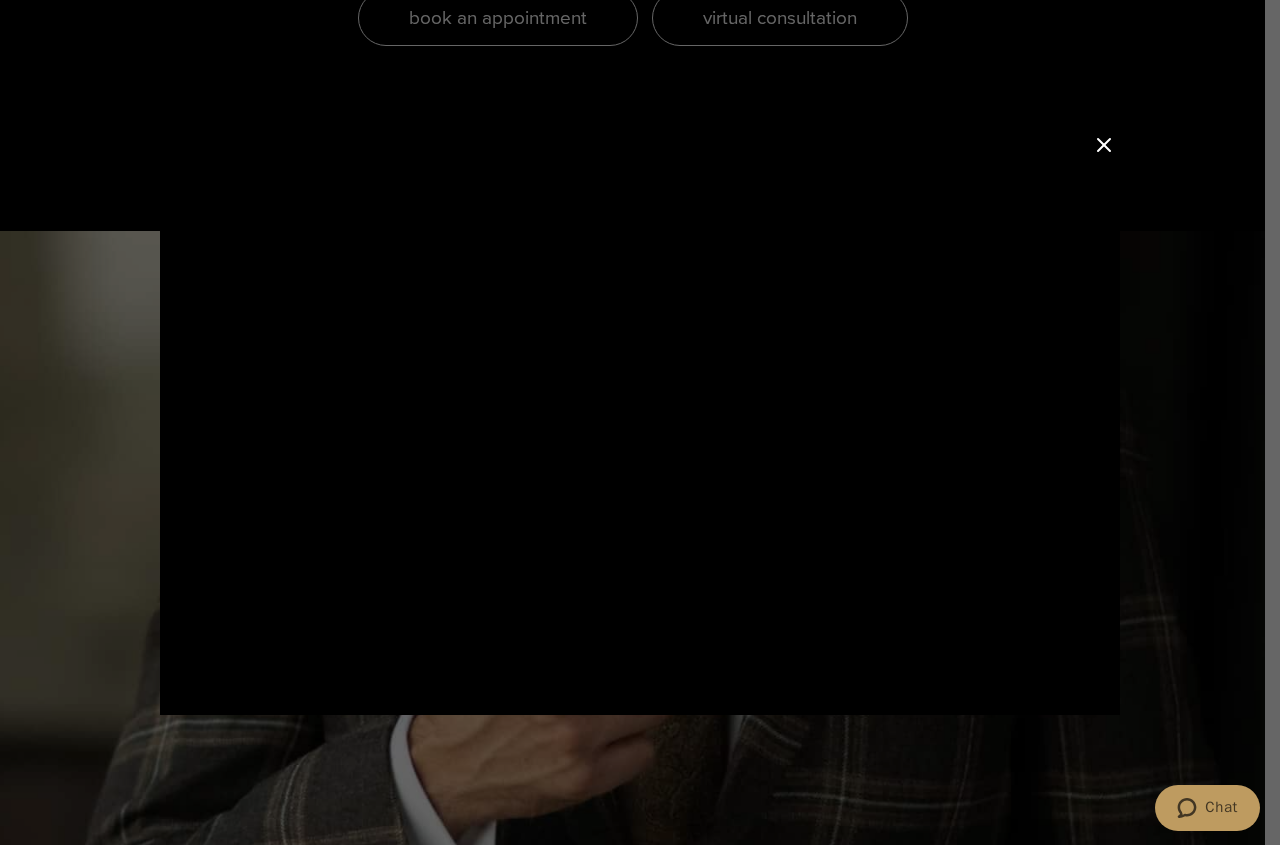 click at bounding box center [1104, 145] 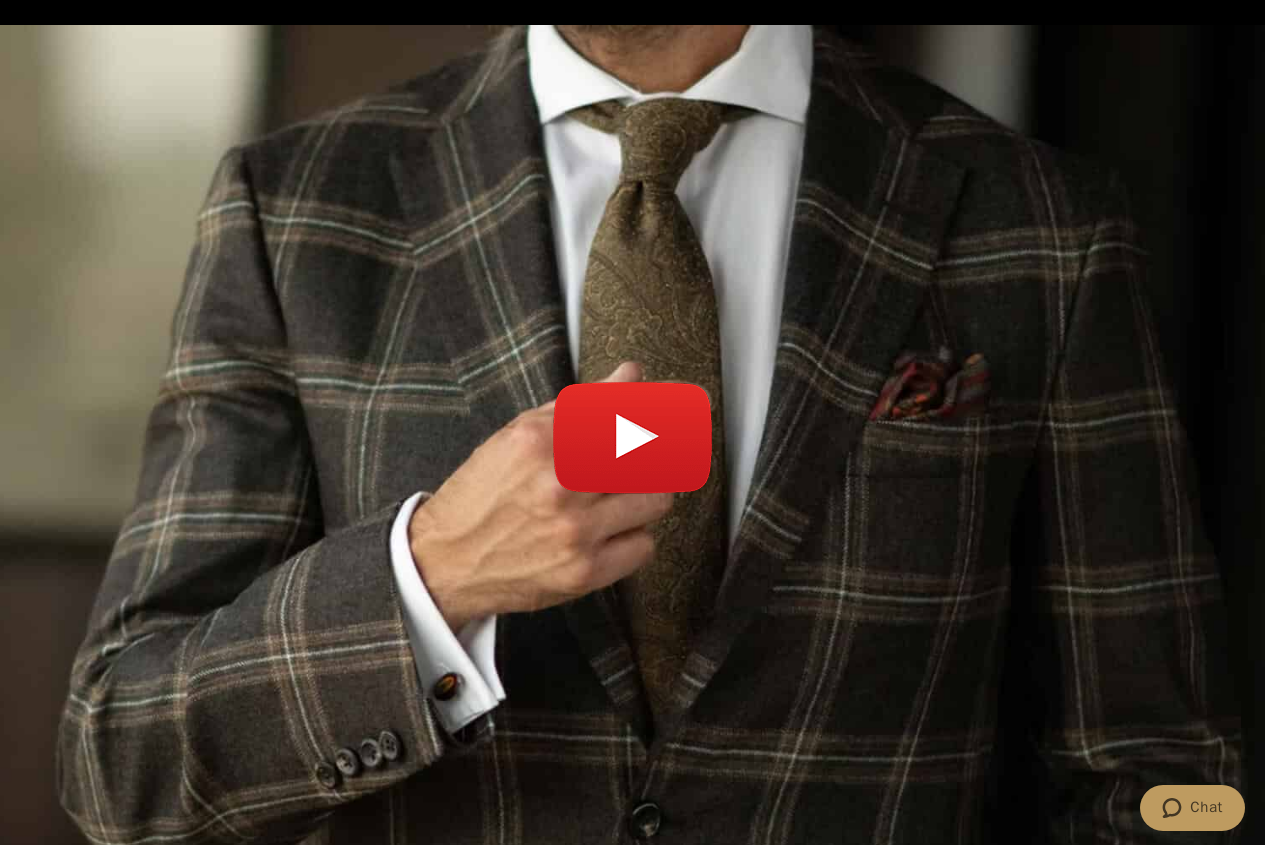 scroll, scrollTop: 0, scrollLeft: 0, axis: both 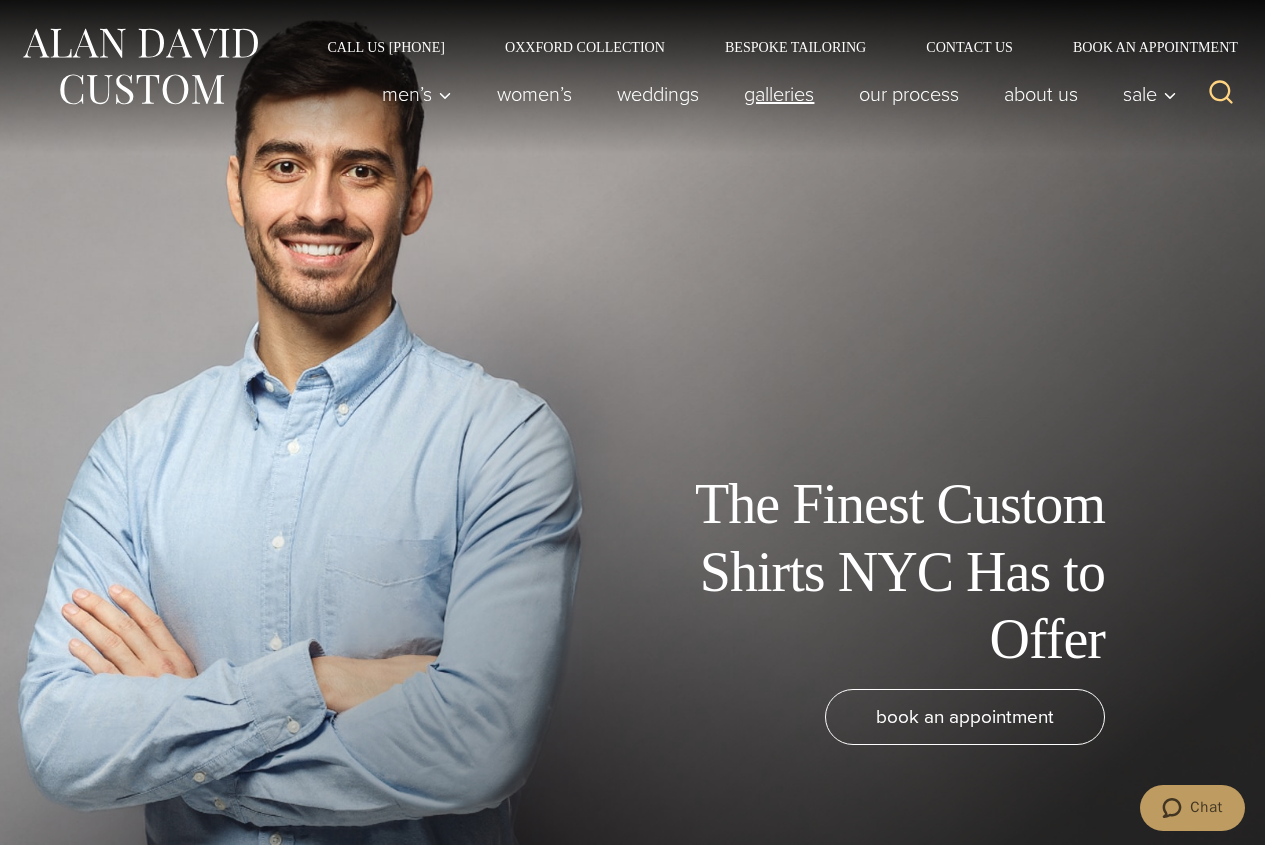 click on "Galleries" at bounding box center (779, 94) 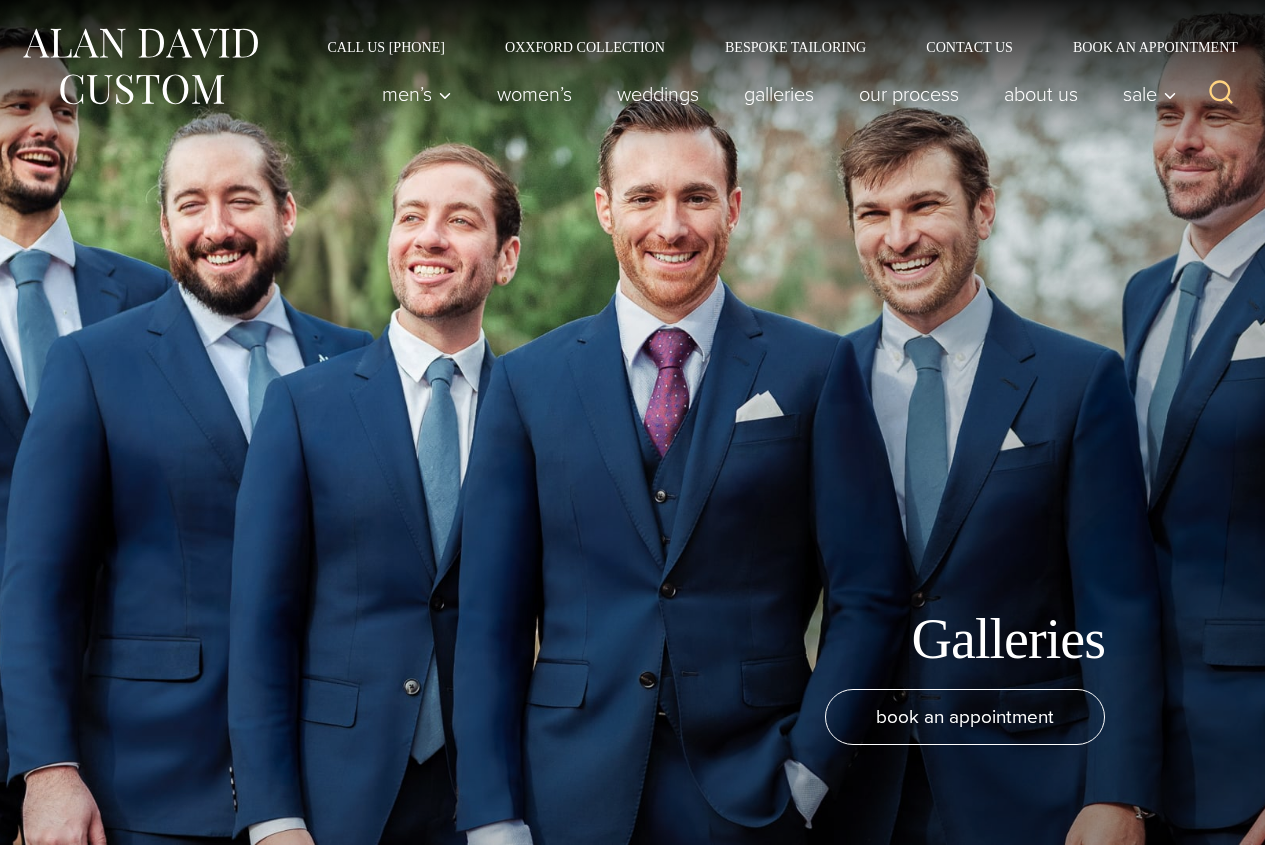 scroll, scrollTop: 0, scrollLeft: 0, axis: both 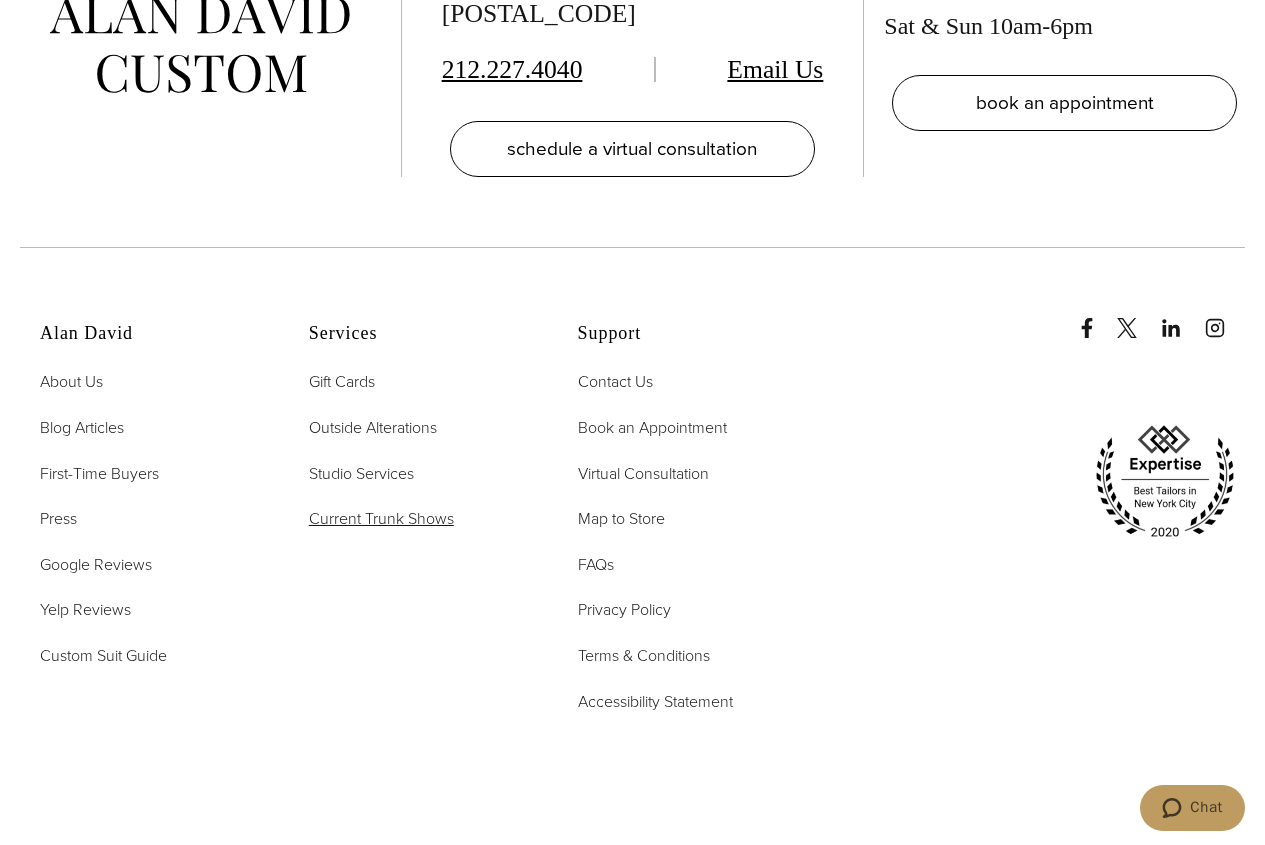 click on "Current Trunk Shows" at bounding box center (381, 518) 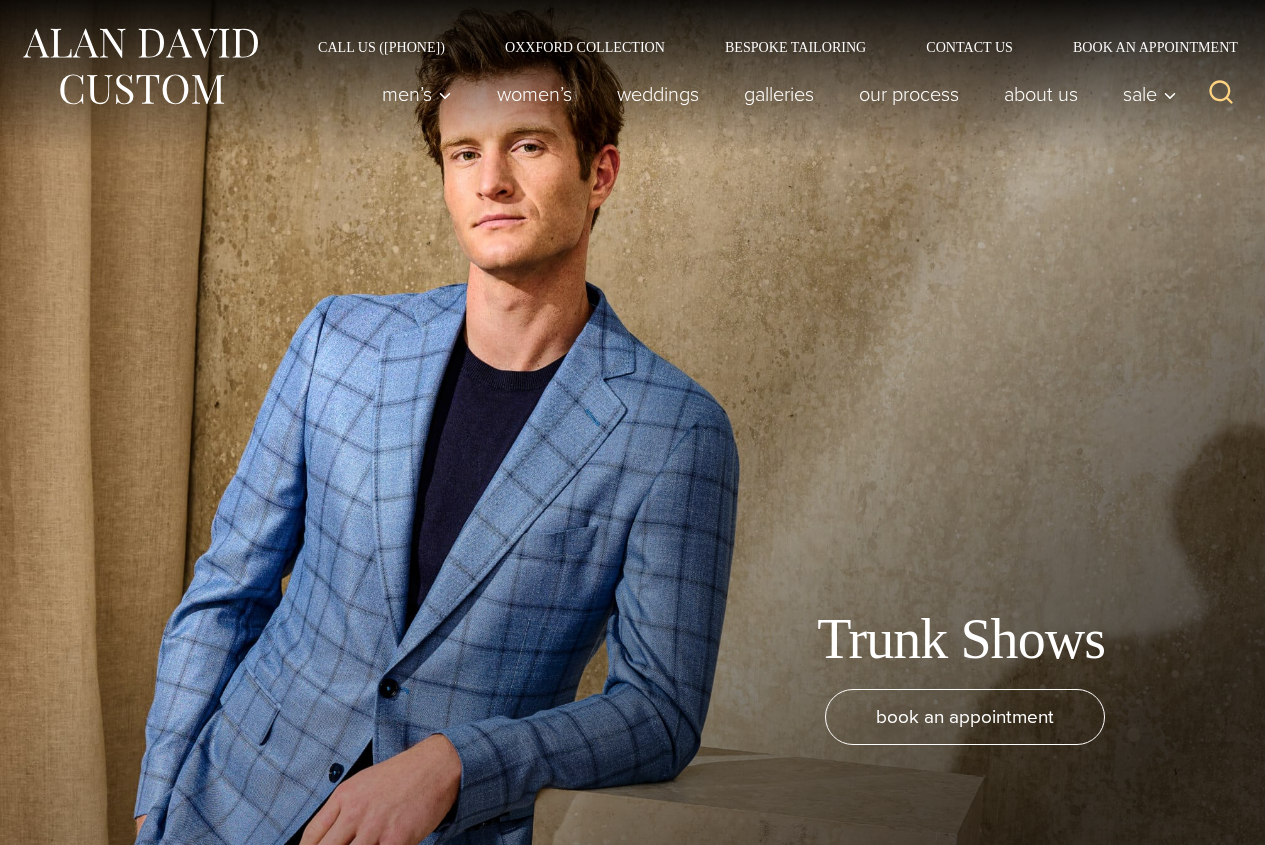 scroll, scrollTop: 0, scrollLeft: 0, axis: both 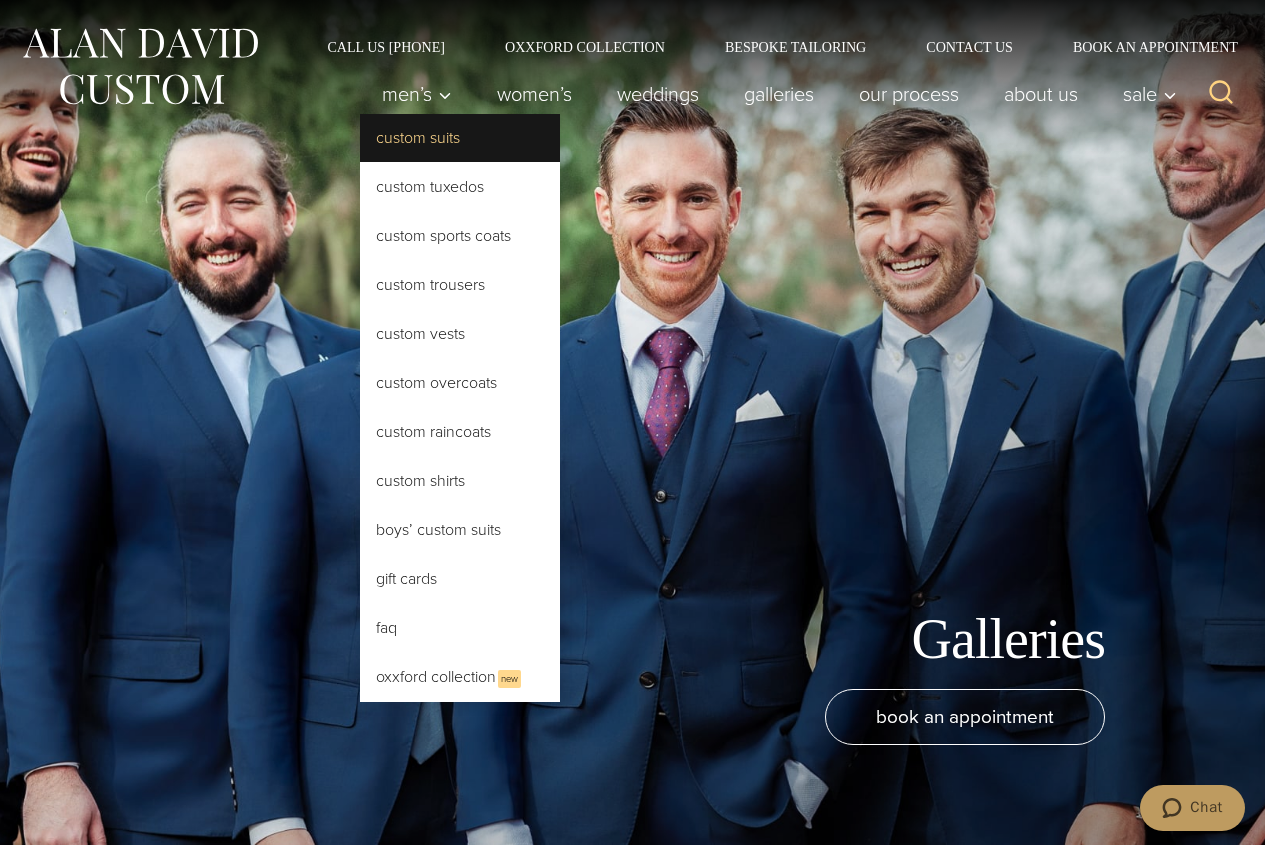 click on "Custom Suits" at bounding box center [460, 138] 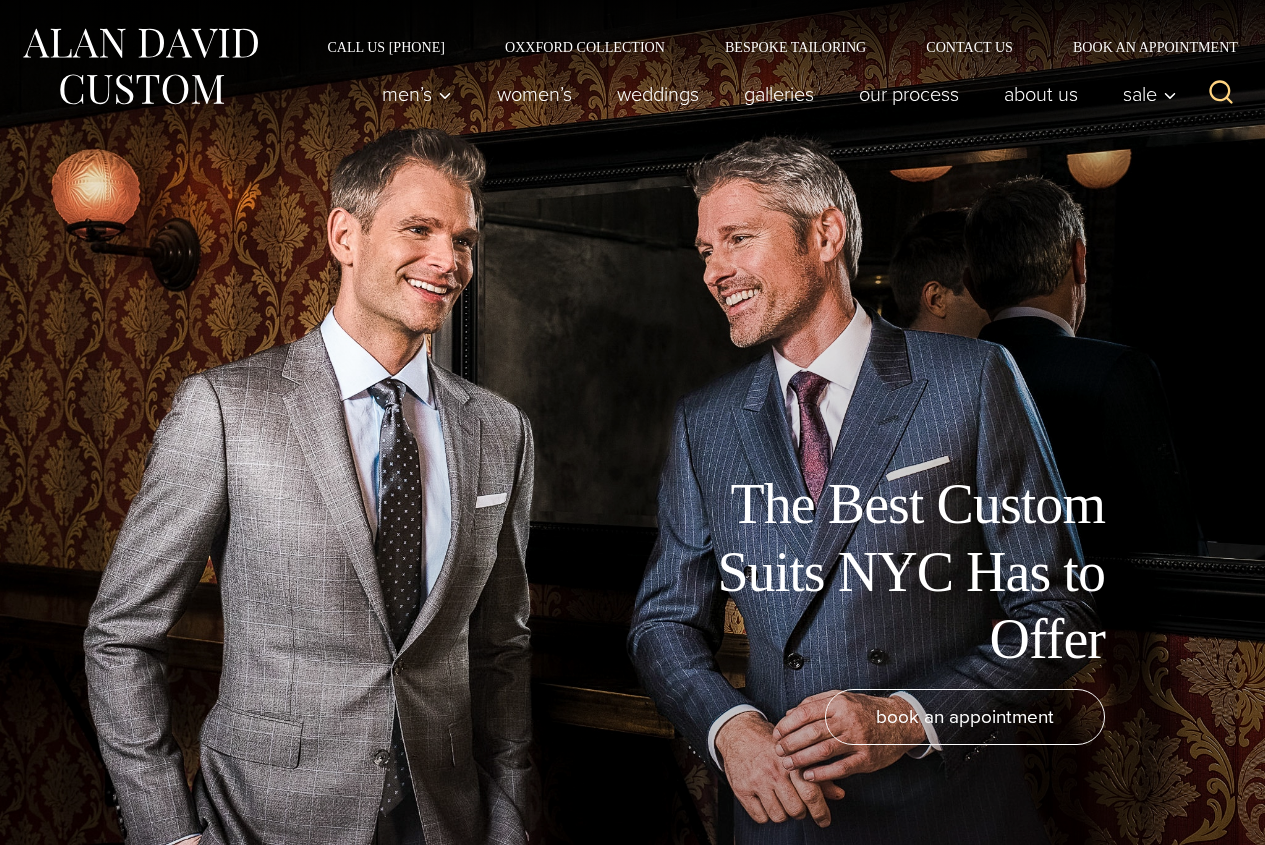 scroll, scrollTop: 0, scrollLeft: 0, axis: both 